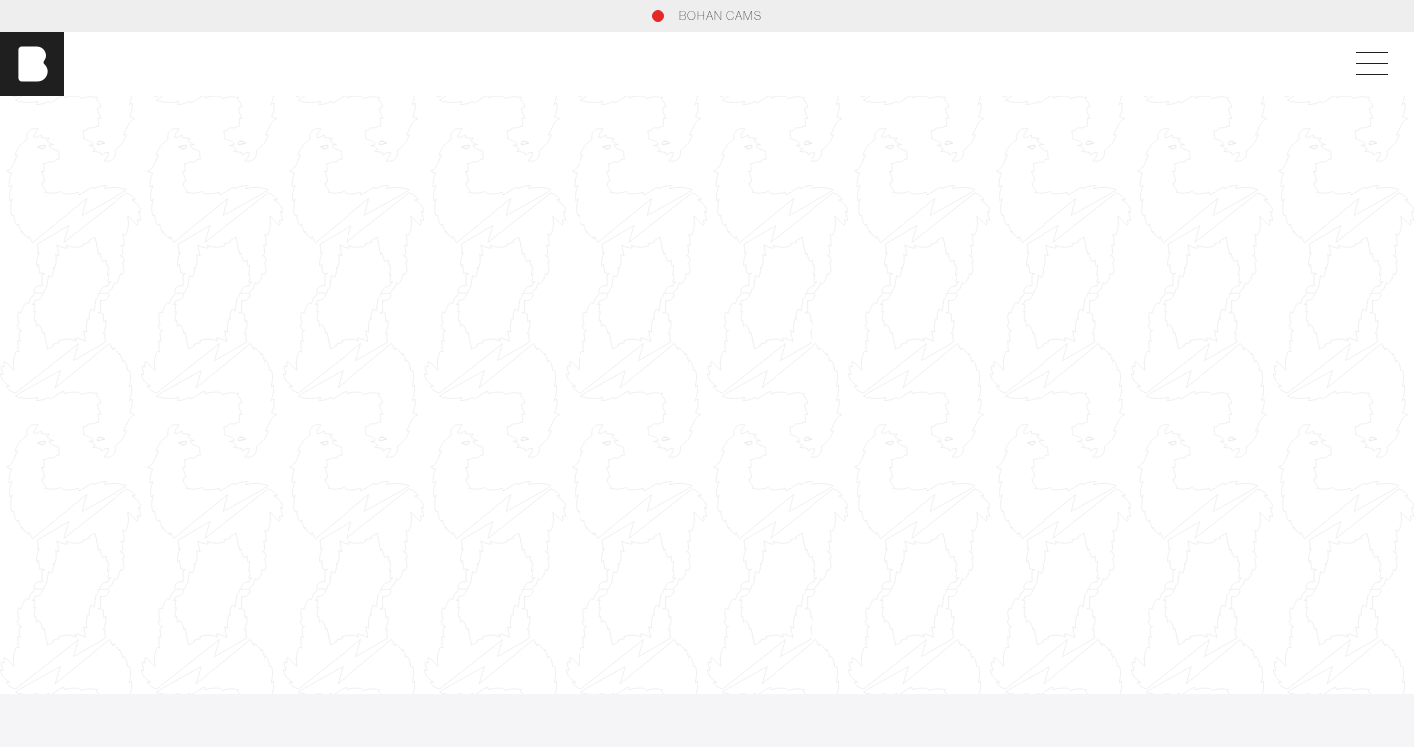 scroll, scrollTop: 0, scrollLeft: 0, axis: both 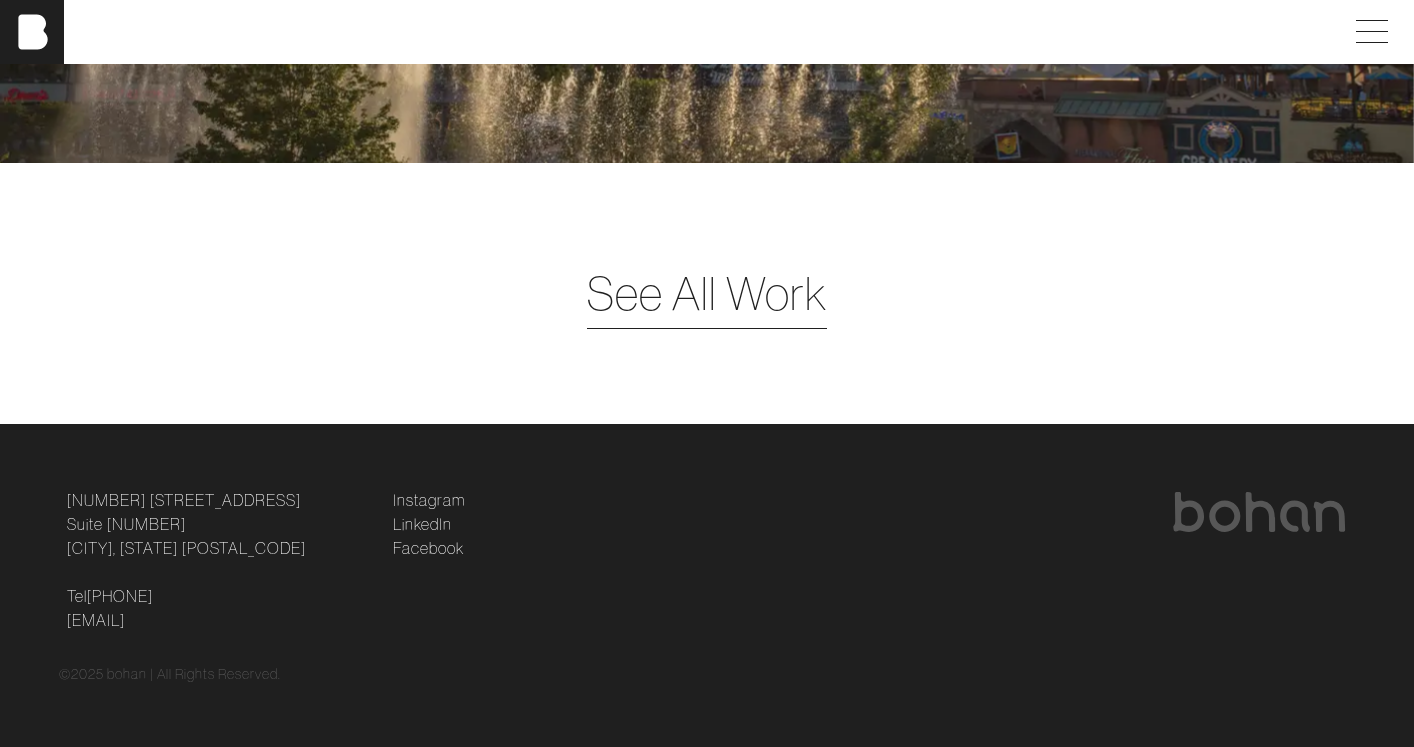 click on "See All Work" at bounding box center (707, 293) 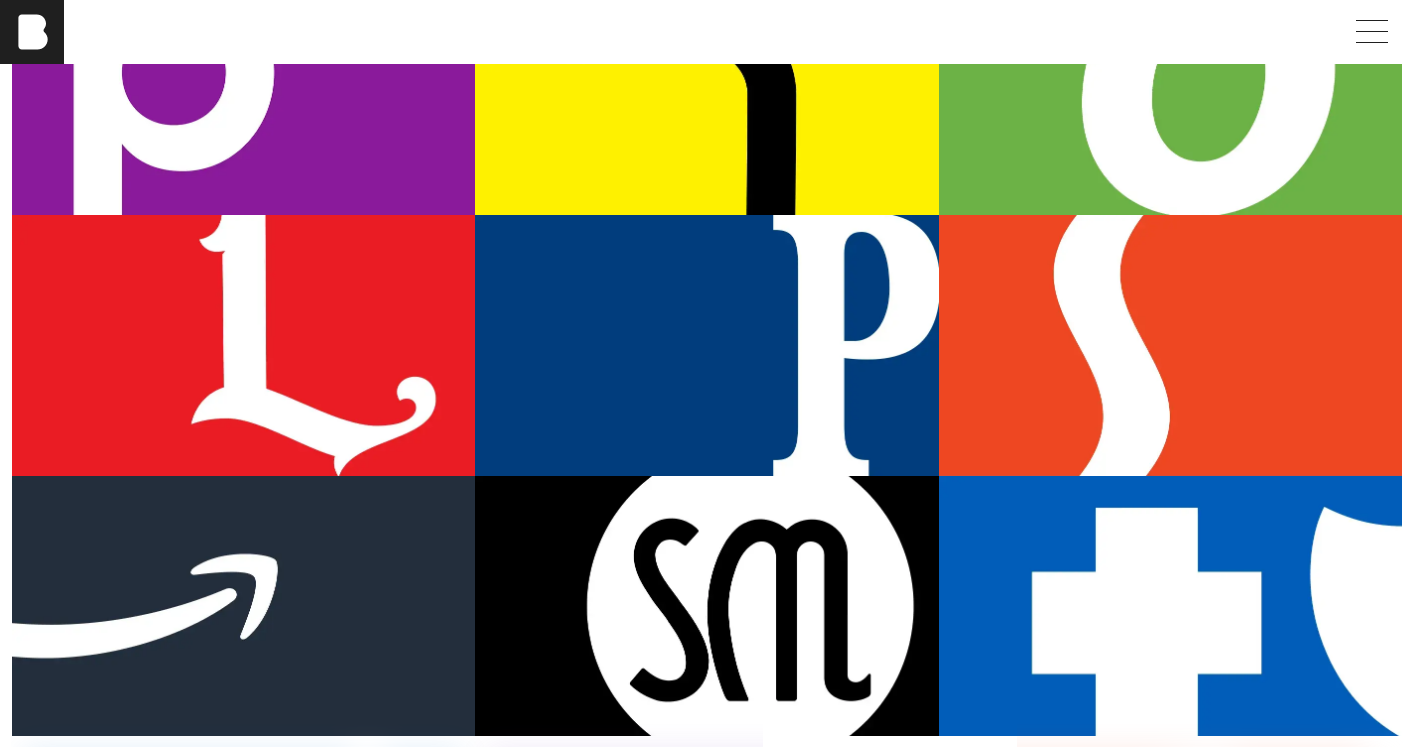scroll, scrollTop: 0, scrollLeft: 0, axis: both 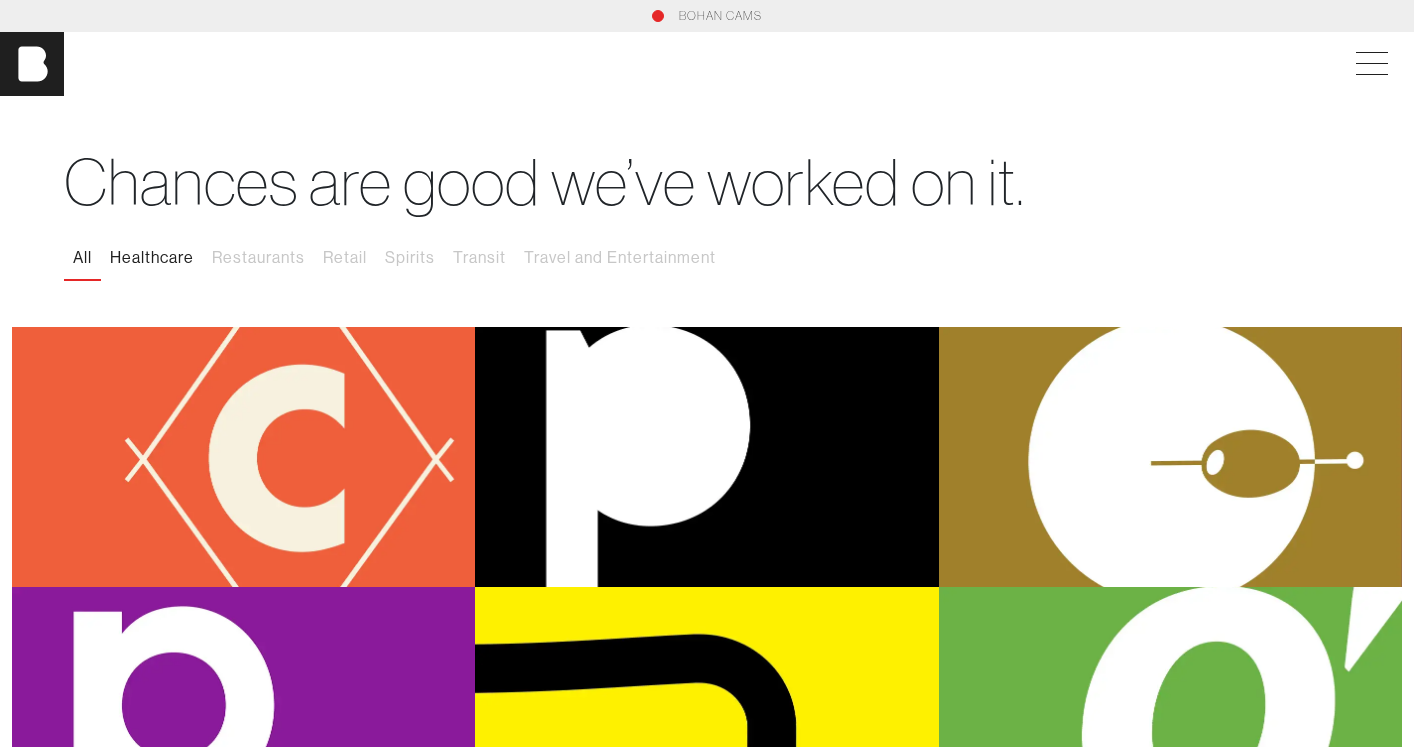 click on "Healthcare" at bounding box center [152, 258] 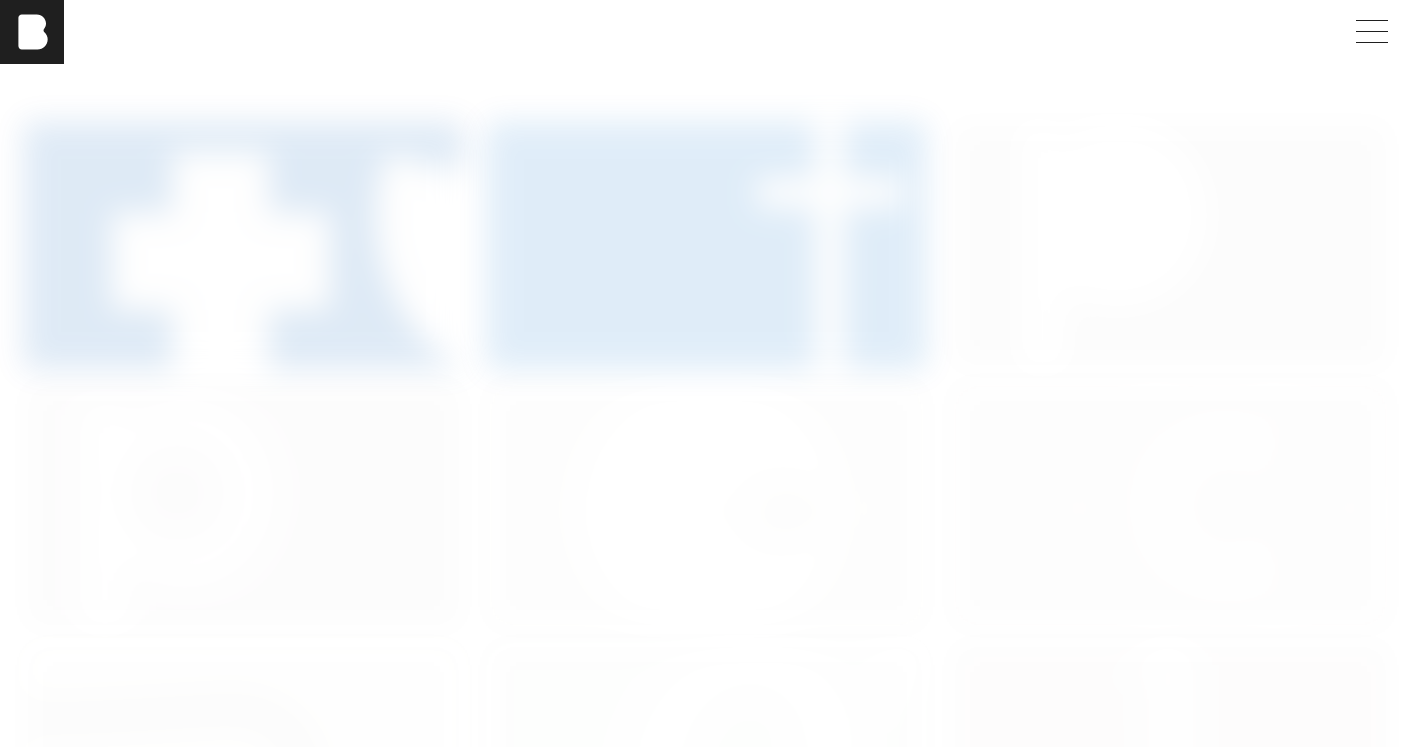 scroll, scrollTop: 0, scrollLeft: 0, axis: both 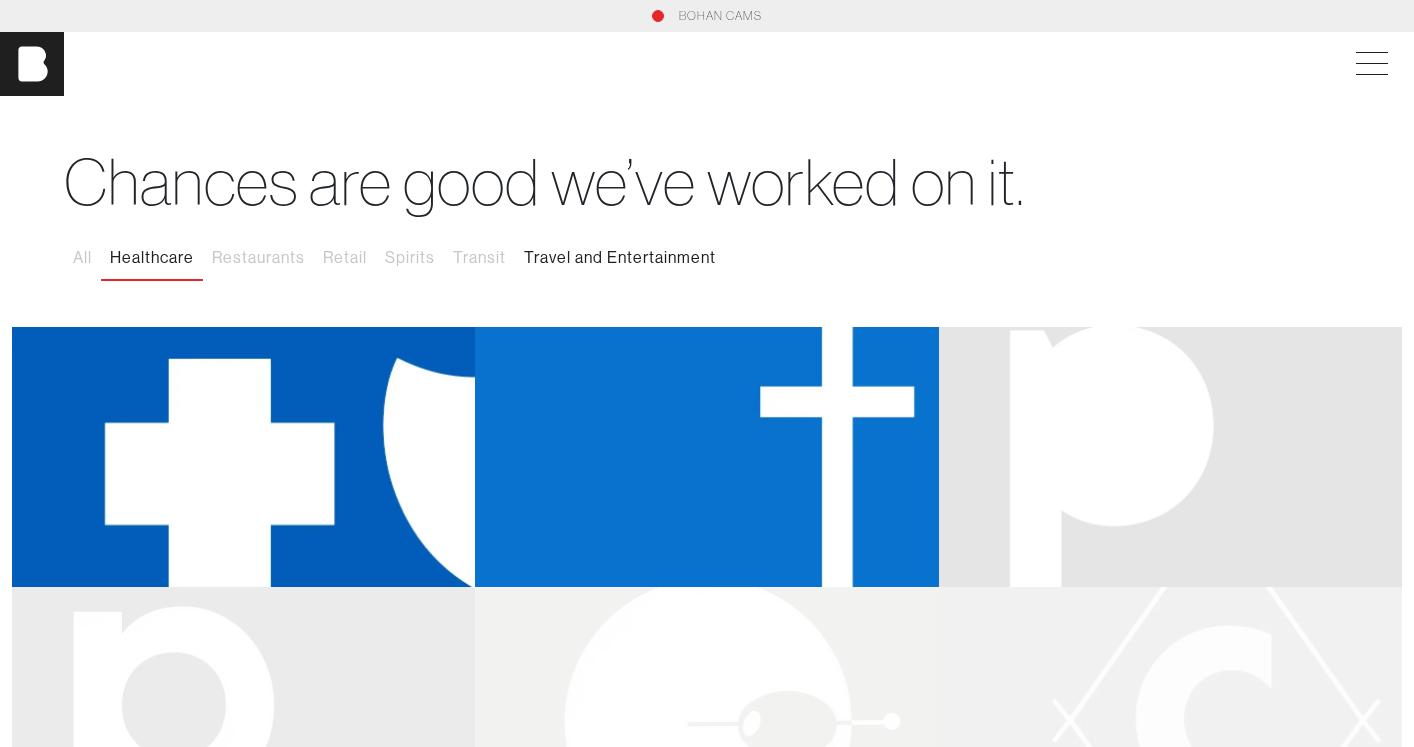 click on "Travel and Entertainment" at bounding box center (620, 258) 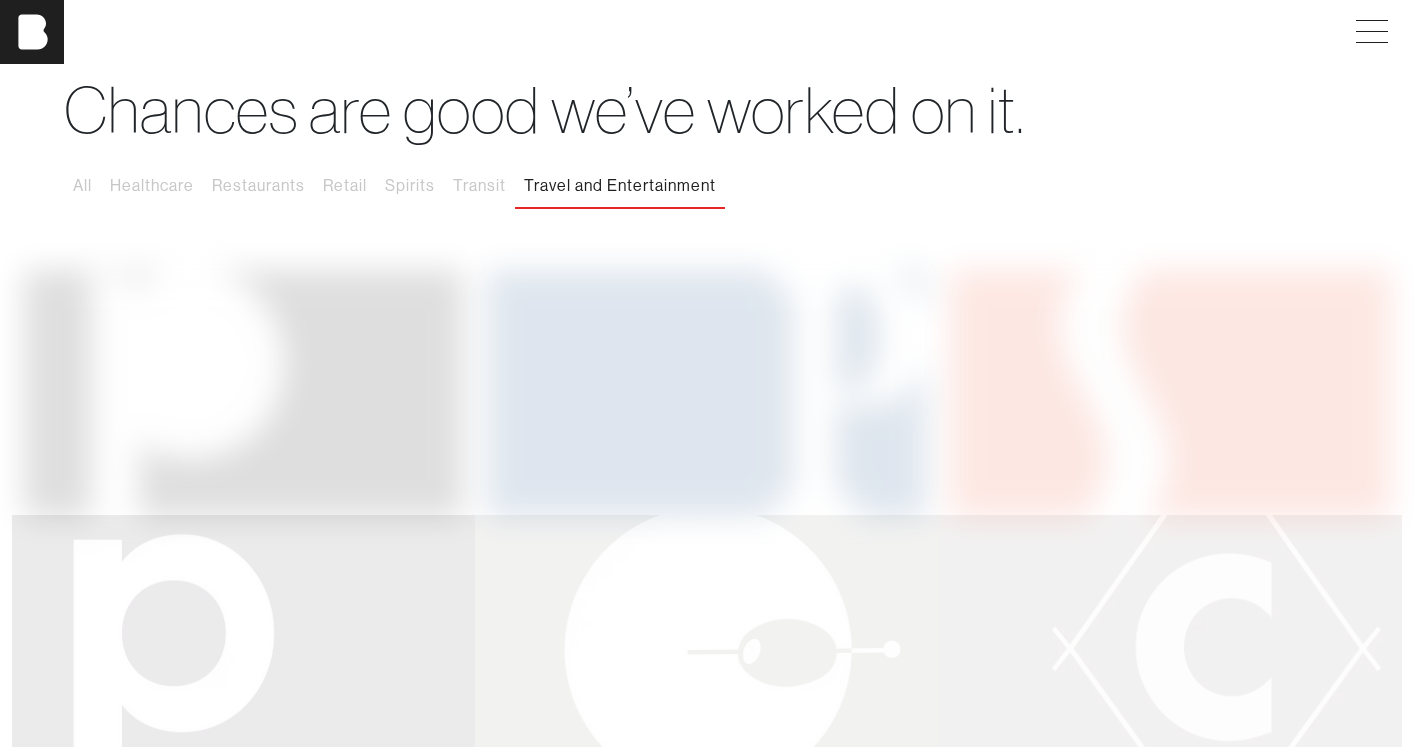 scroll, scrollTop: 0, scrollLeft: 0, axis: both 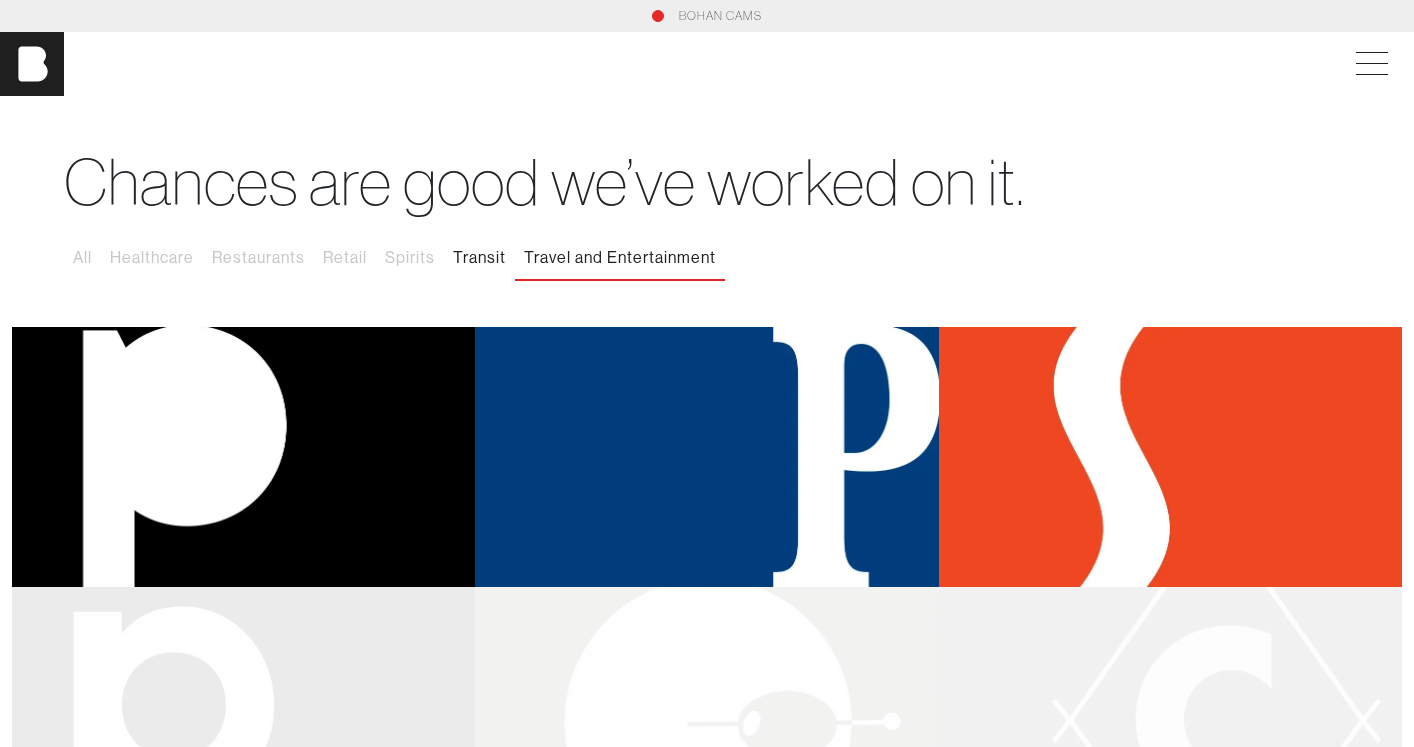click on "Transit" at bounding box center [479, 258] 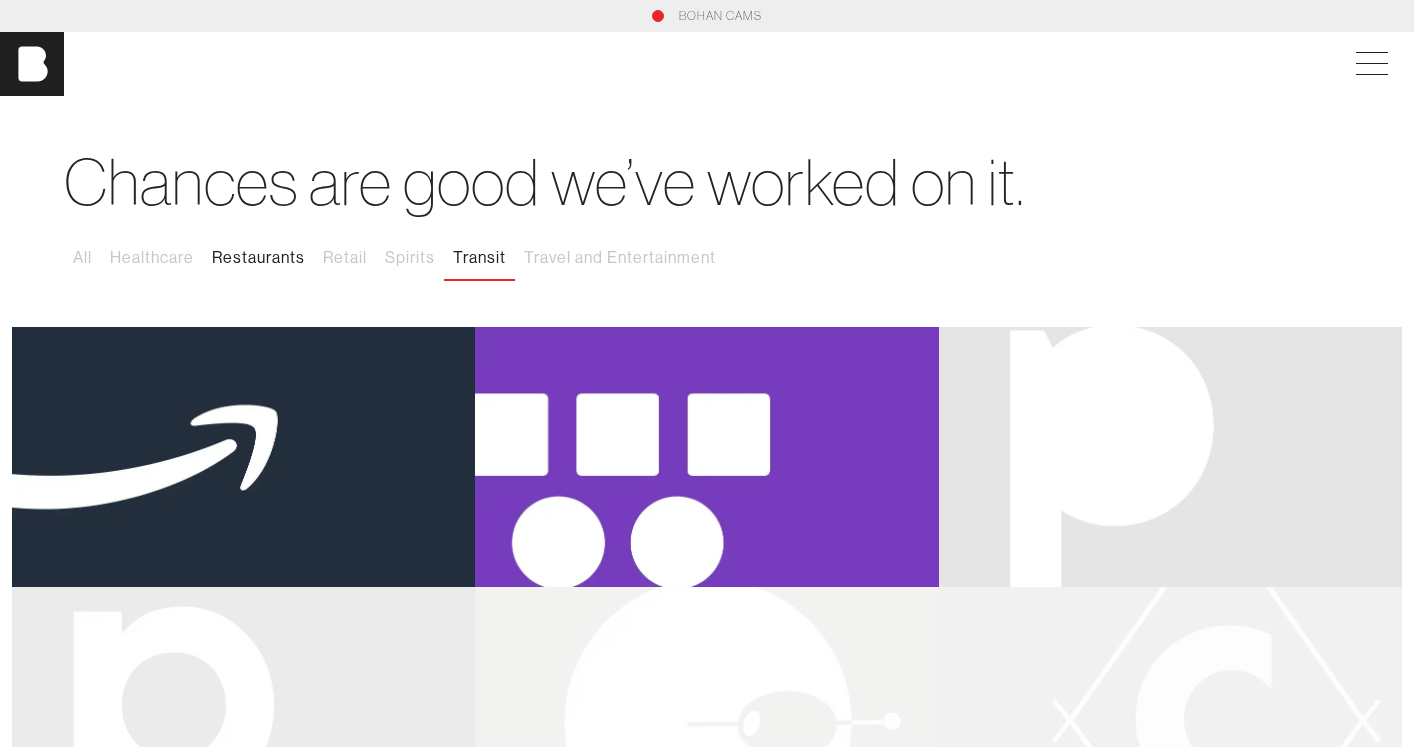click on "Restaurants" at bounding box center [258, 258] 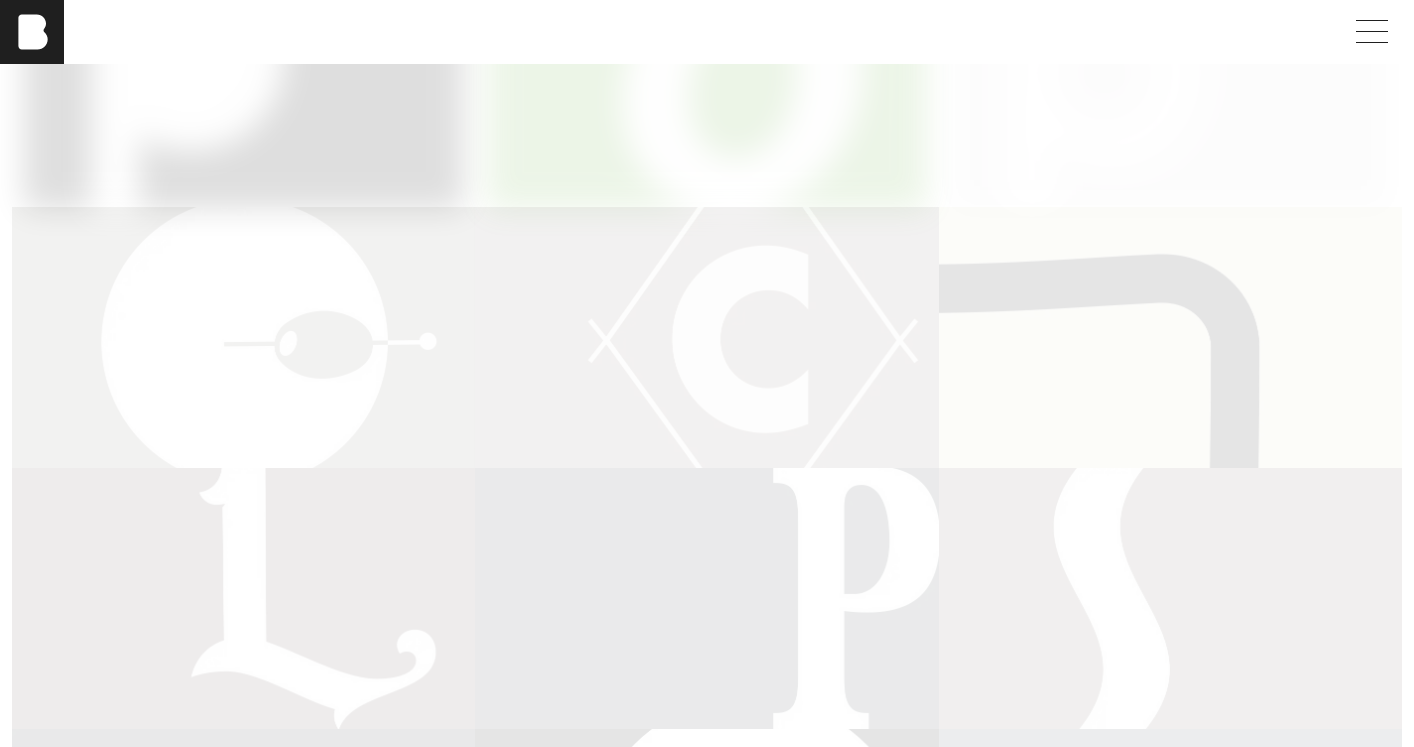 scroll, scrollTop: 2, scrollLeft: 0, axis: vertical 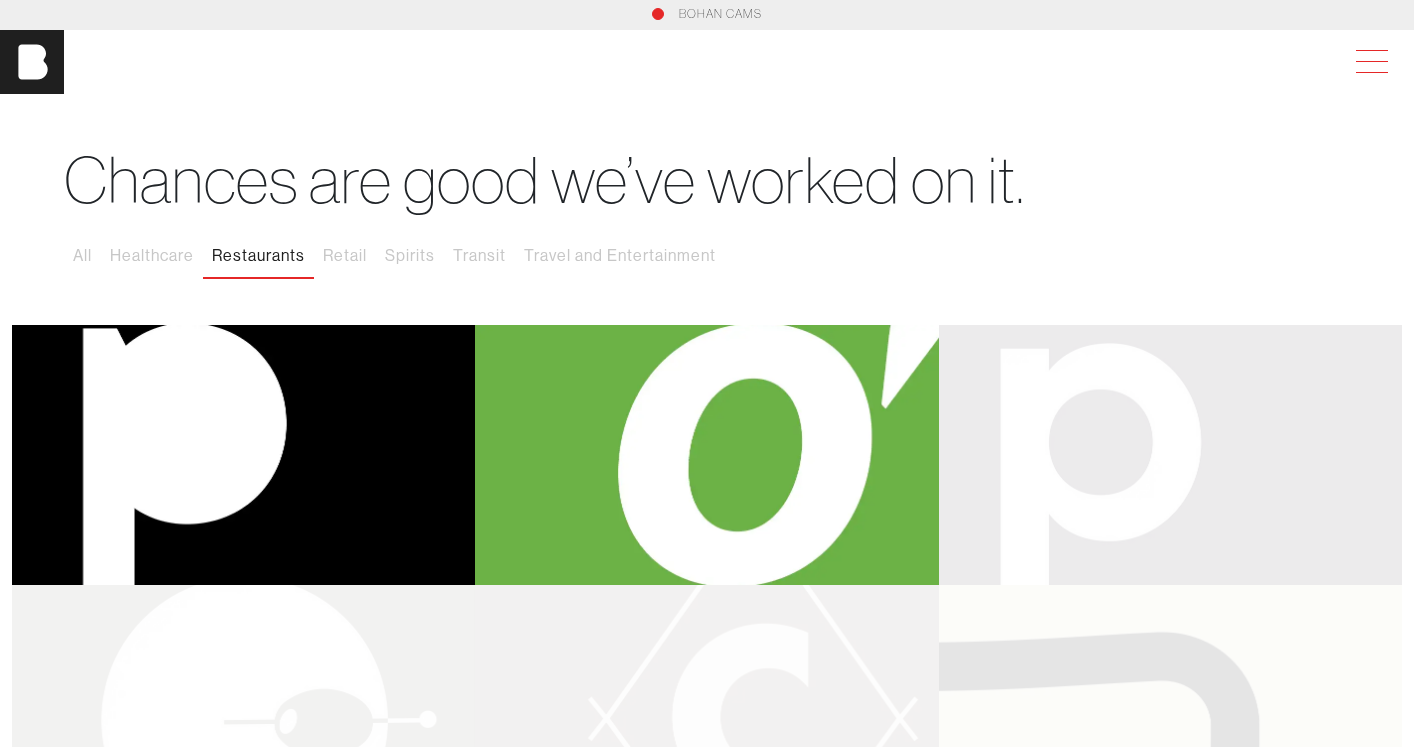 click at bounding box center [1368, 62] 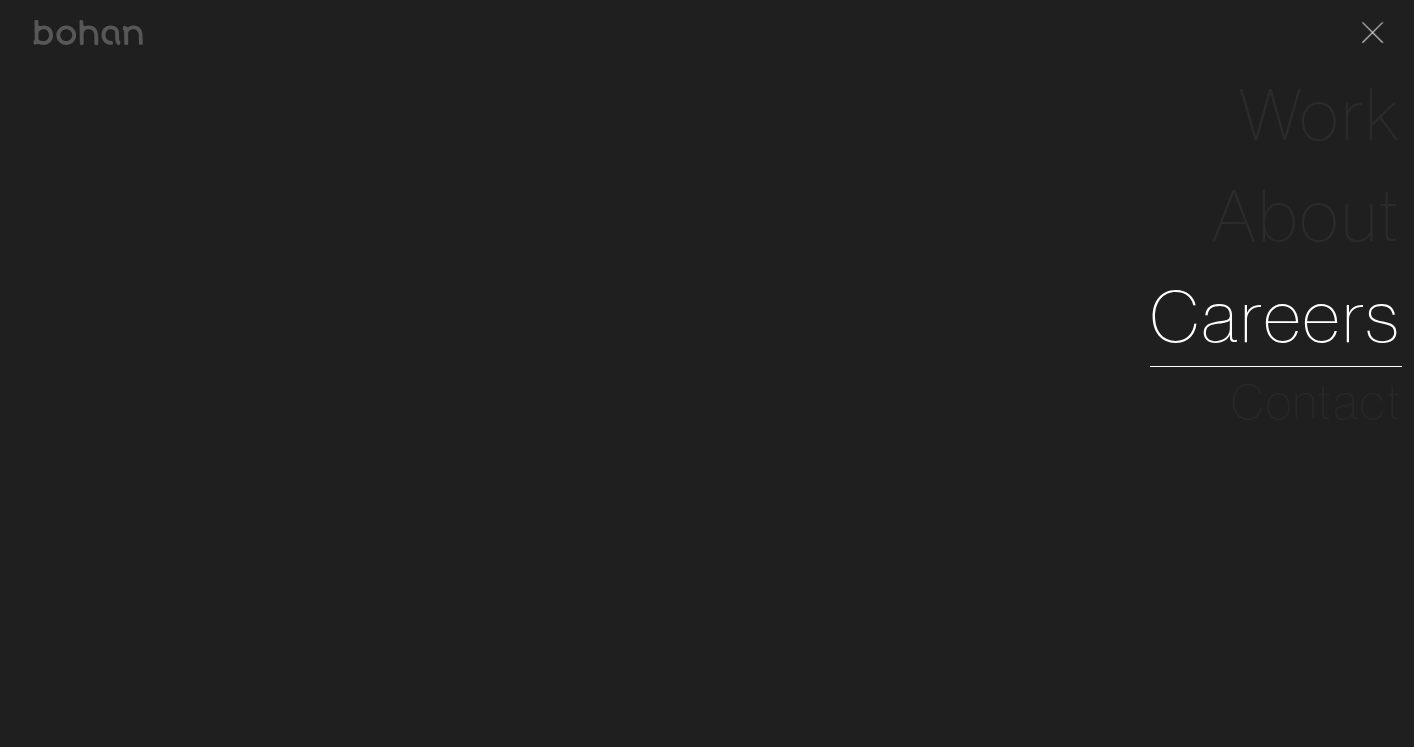 click on "Careers" at bounding box center [1276, 316] 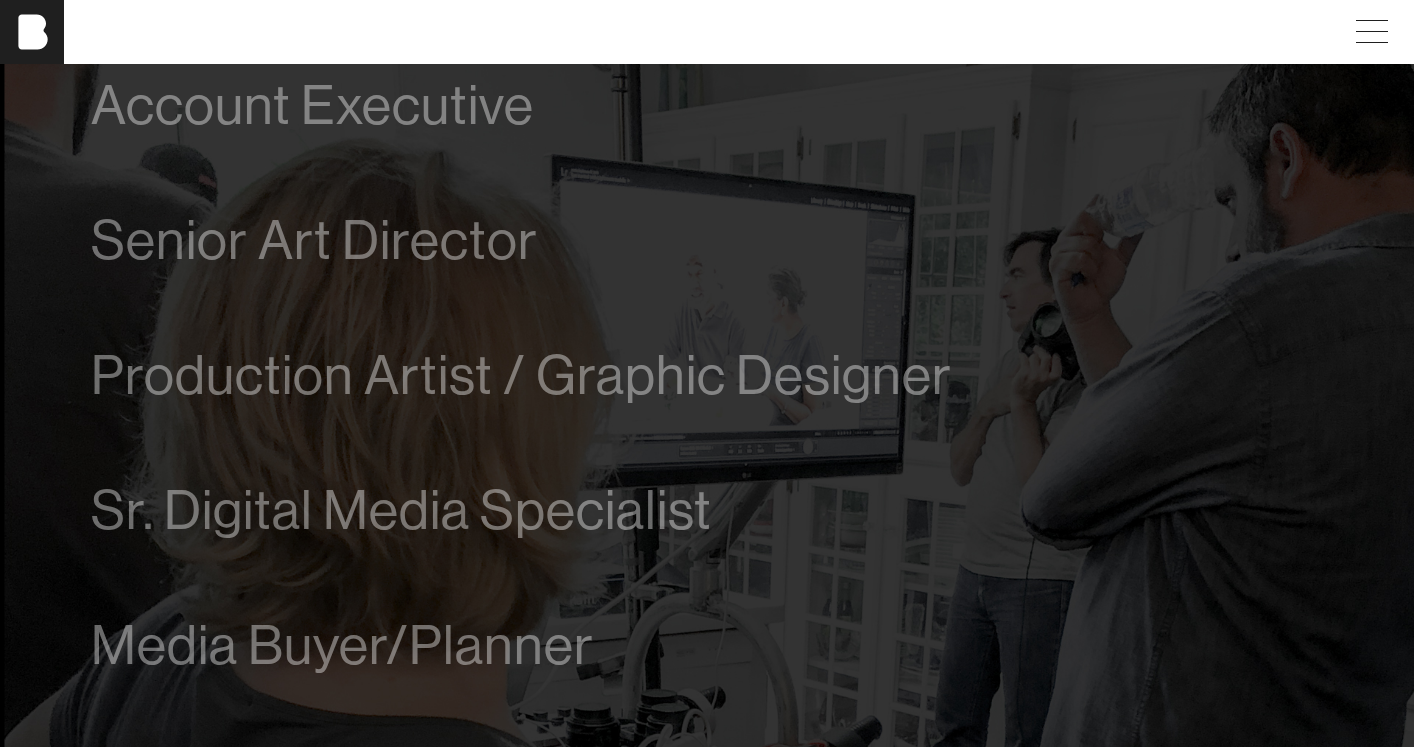 scroll, scrollTop: 1184, scrollLeft: 0, axis: vertical 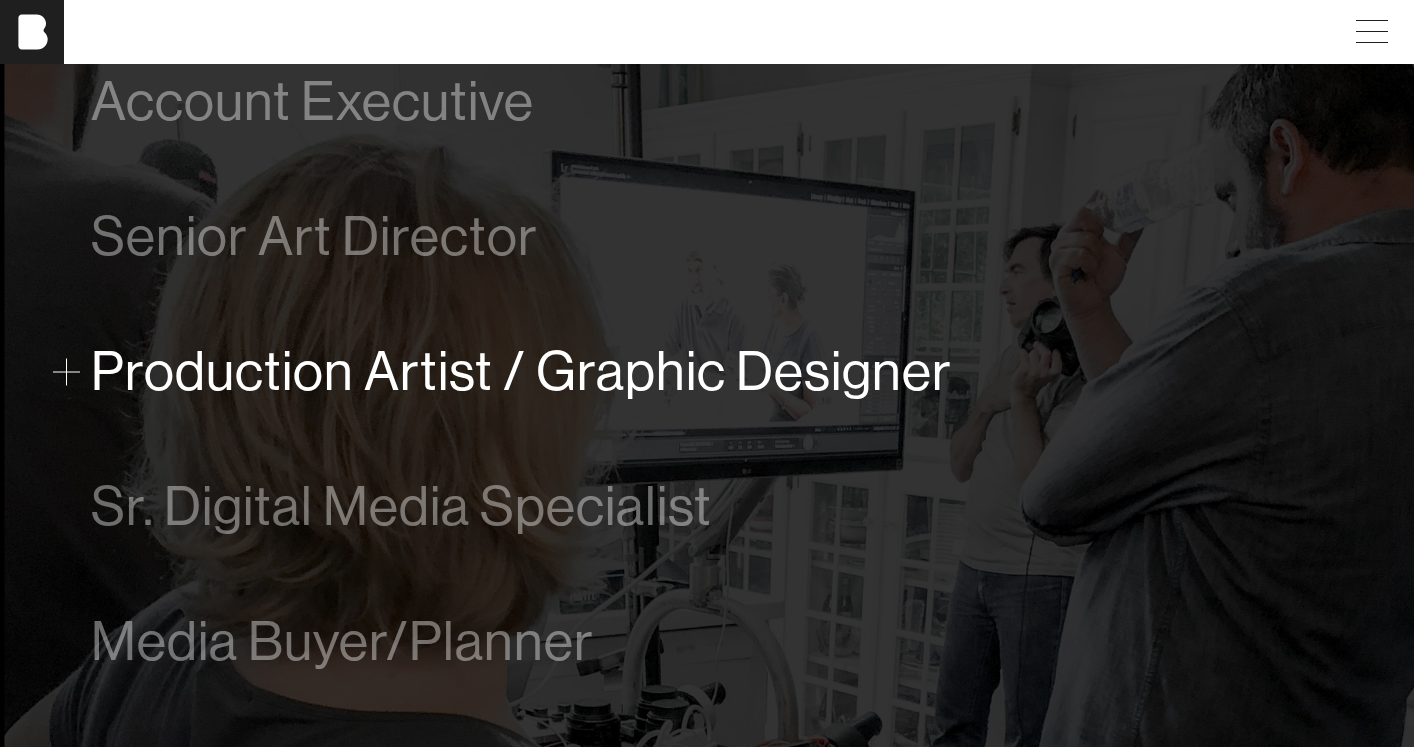 click on "Production Artist / Graphic Designer" at bounding box center [521, 371] 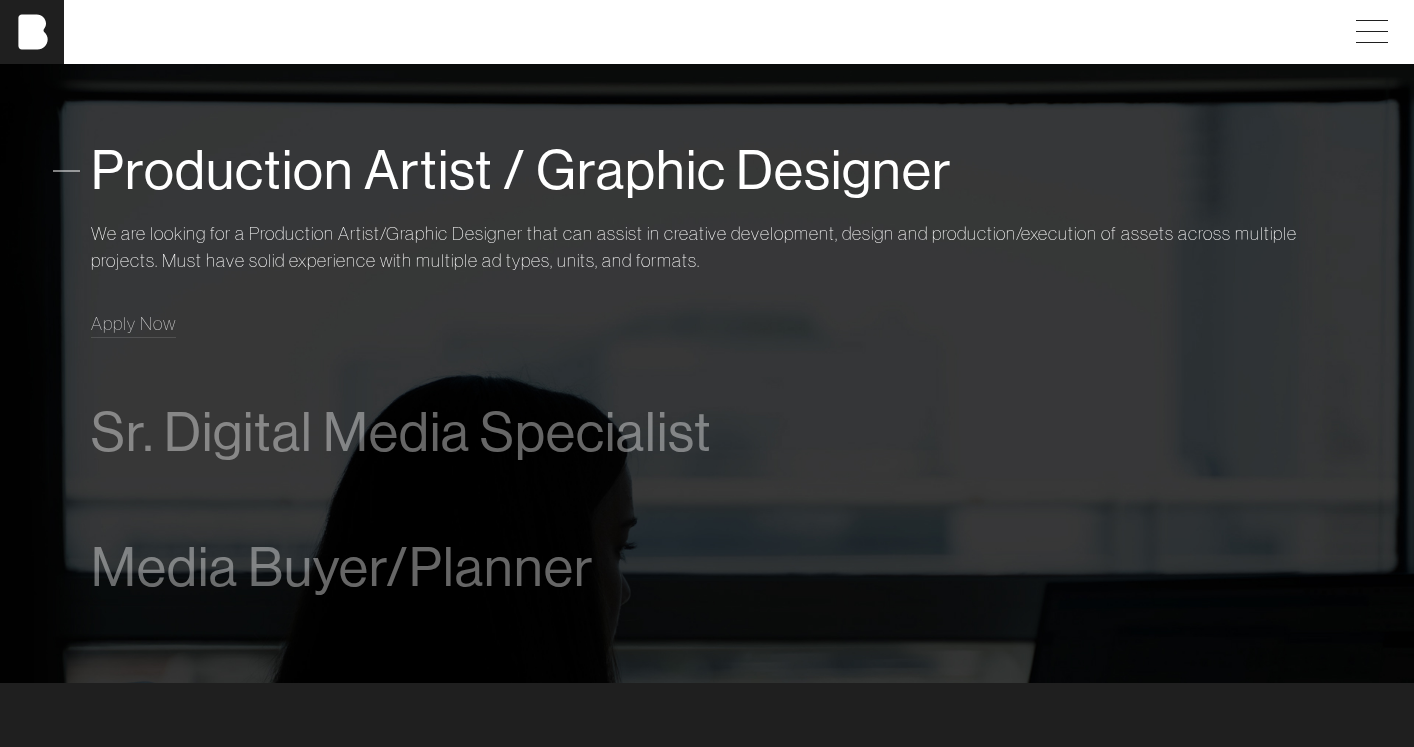 scroll, scrollTop: 1417, scrollLeft: 0, axis: vertical 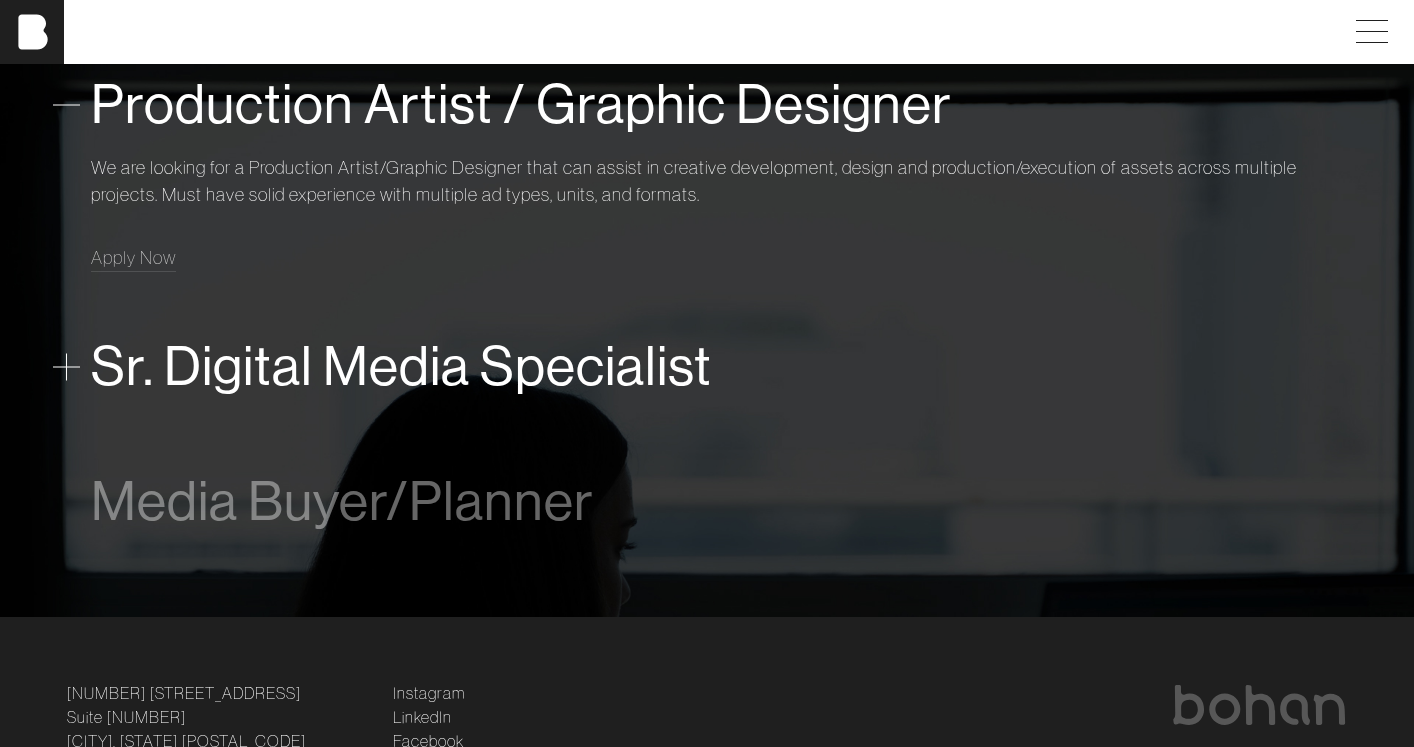 click on "Sr. Digital Media Specialist" at bounding box center (401, 366) 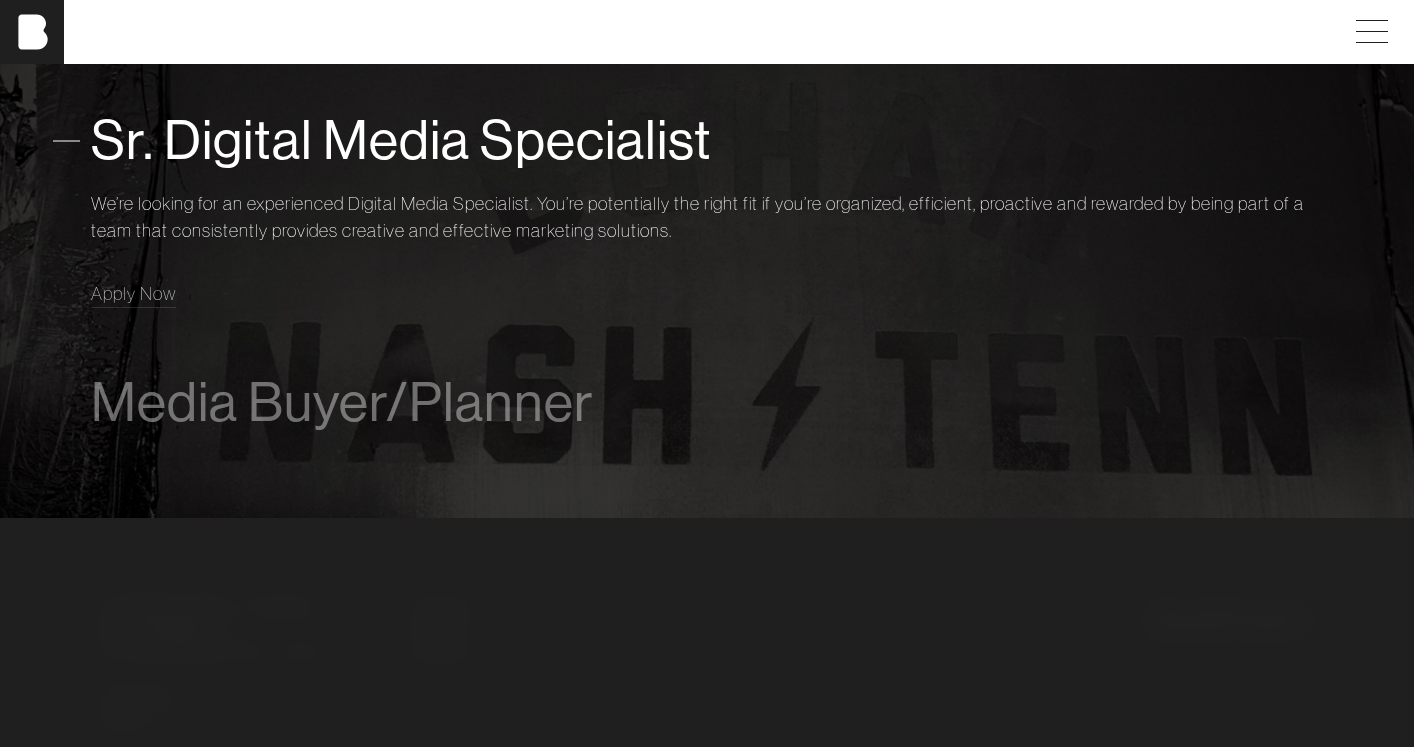scroll, scrollTop: 1551, scrollLeft: 0, axis: vertical 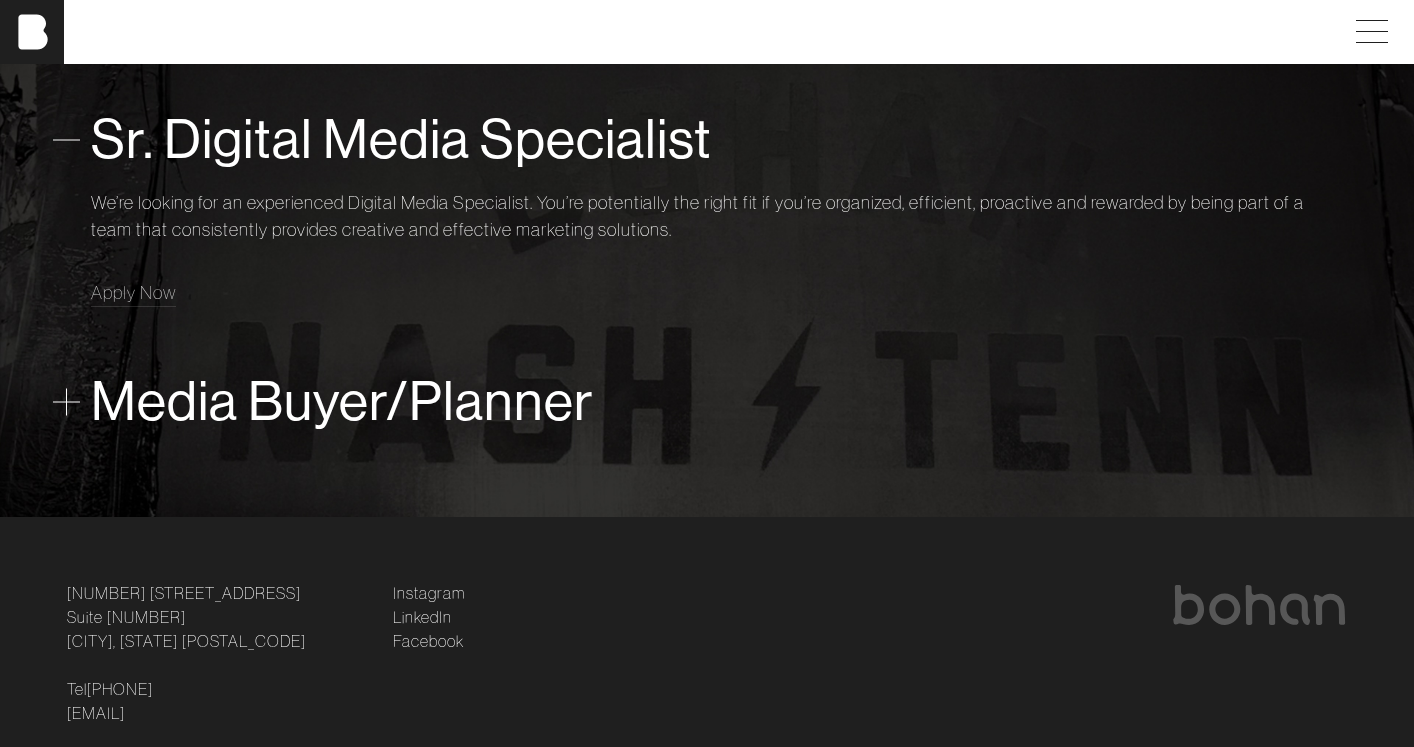 click on "Media Buyer/Planner" at bounding box center [342, 401] 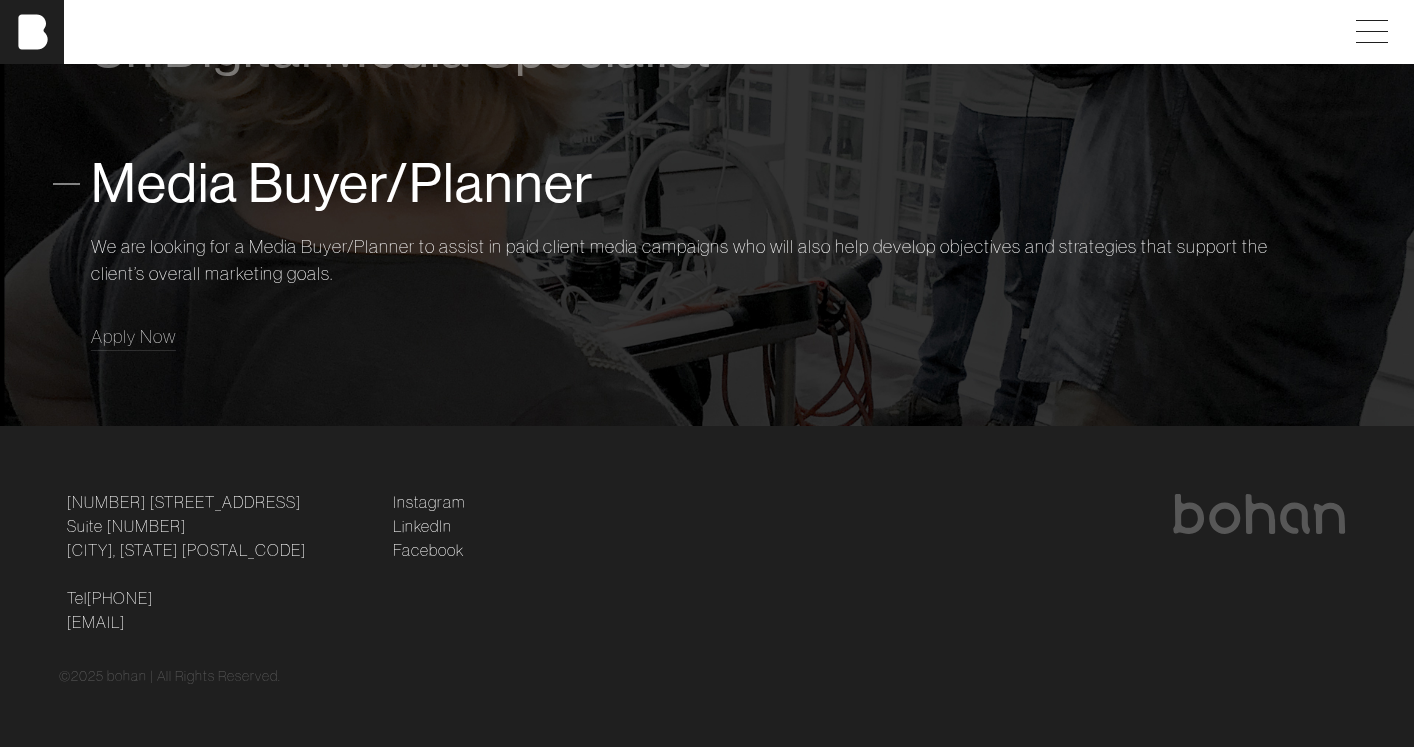 scroll, scrollTop: 1646, scrollLeft: 0, axis: vertical 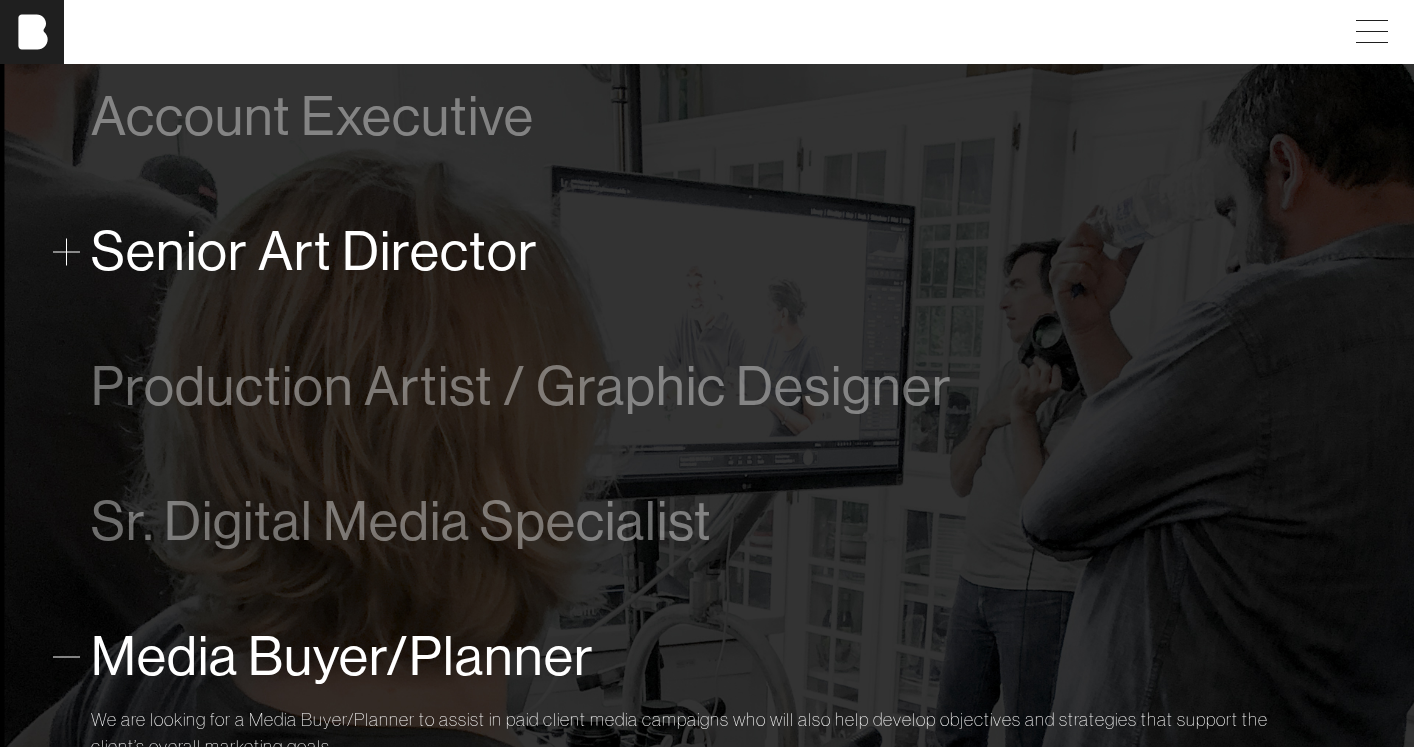 click on "Senior Art Director" at bounding box center (314, 251) 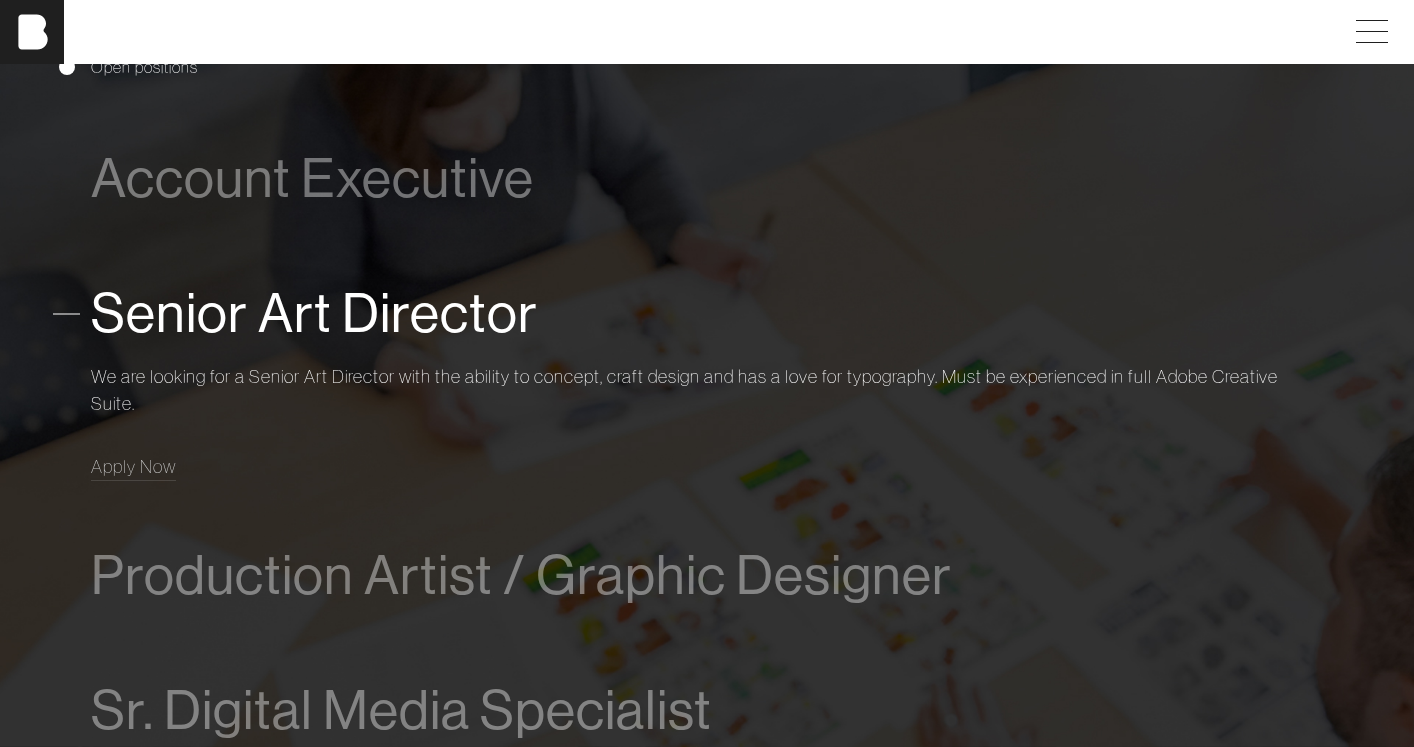 scroll, scrollTop: 1106, scrollLeft: 0, axis: vertical 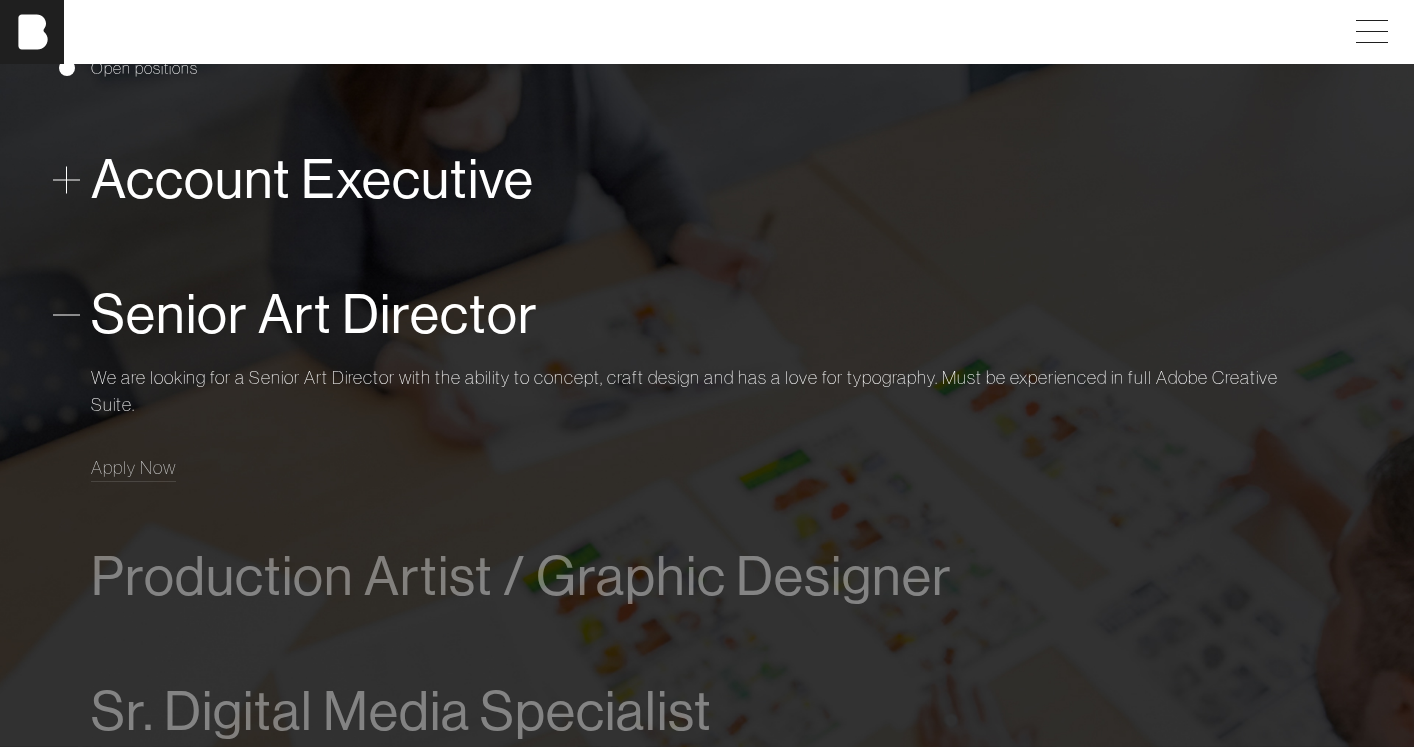 click on "Account Executive" at bounding box center (312, 179) 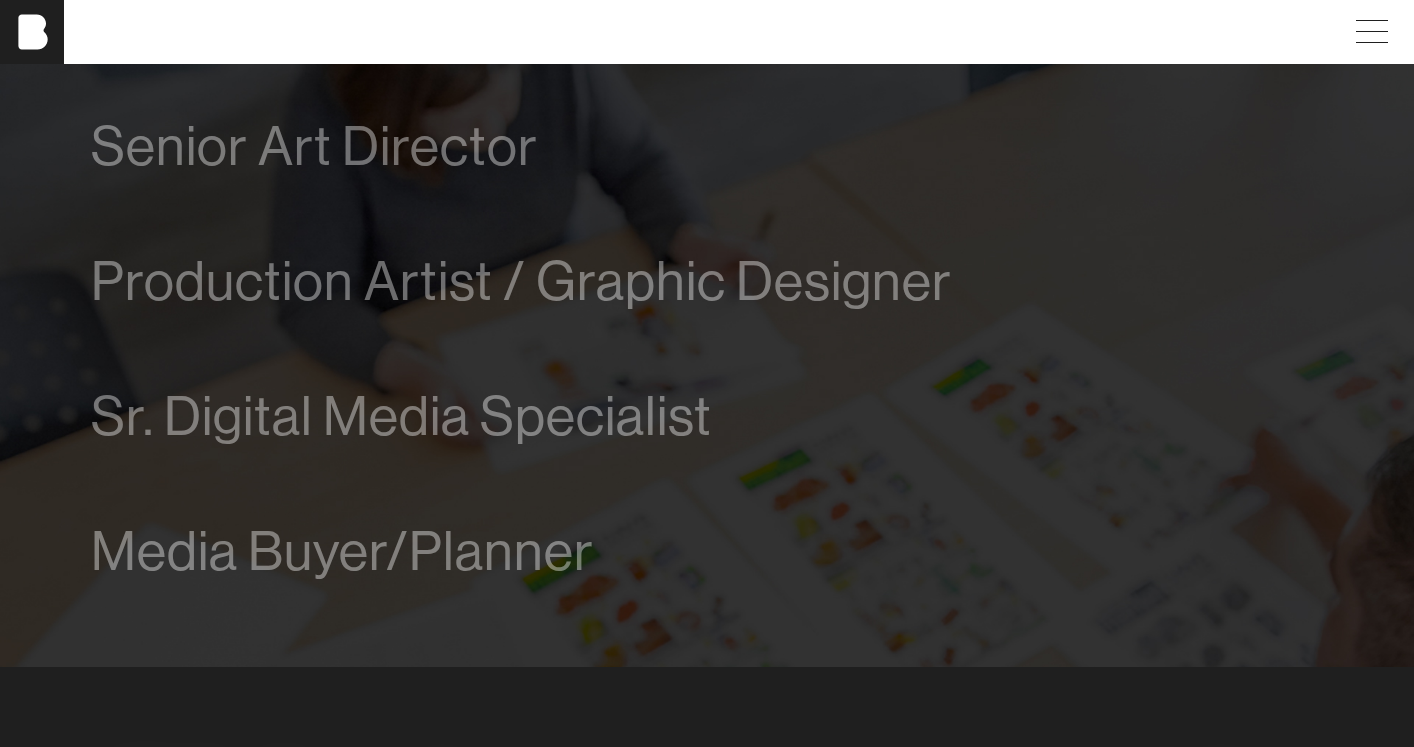 scroll, scrollTop: 1438, scrollLeft: 0, axis: vertical 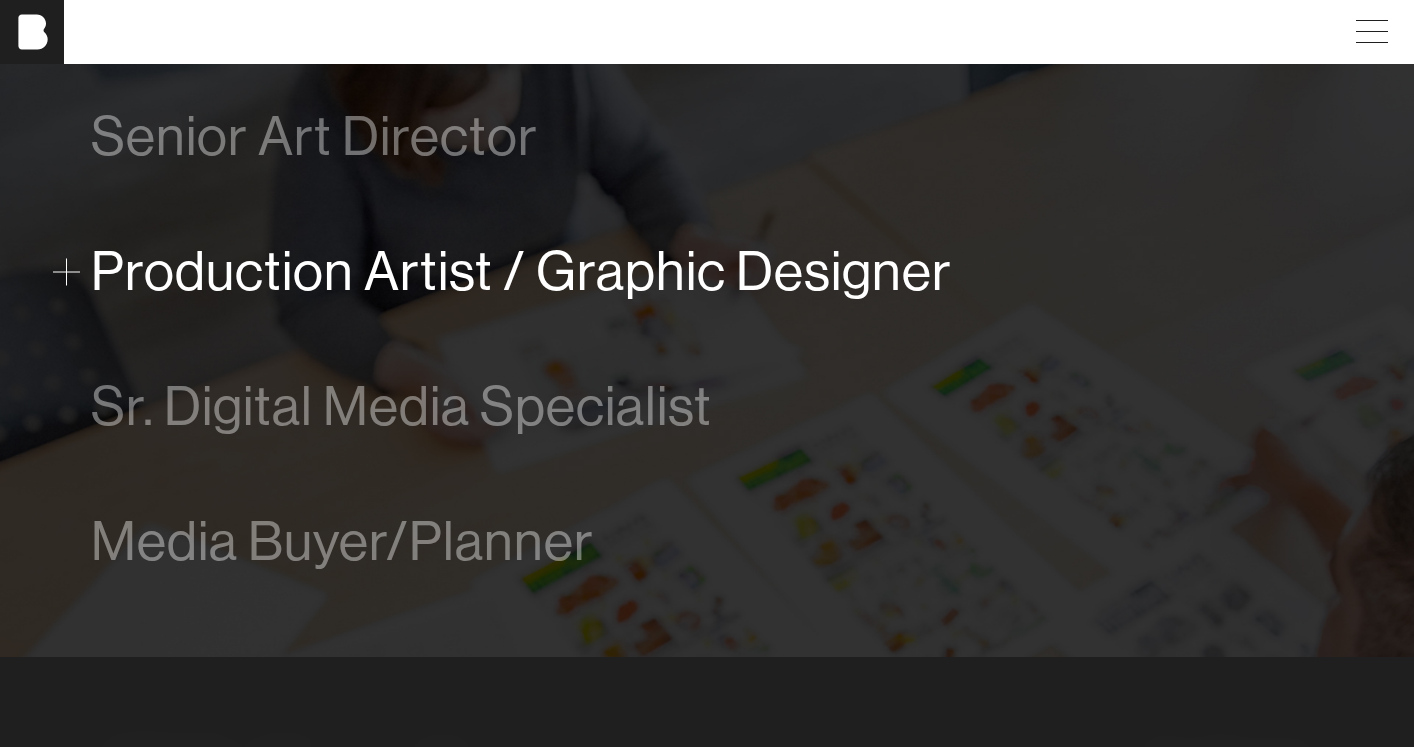 click on "Production Artist / Graphic Designer" at bounding box center (521, 271) 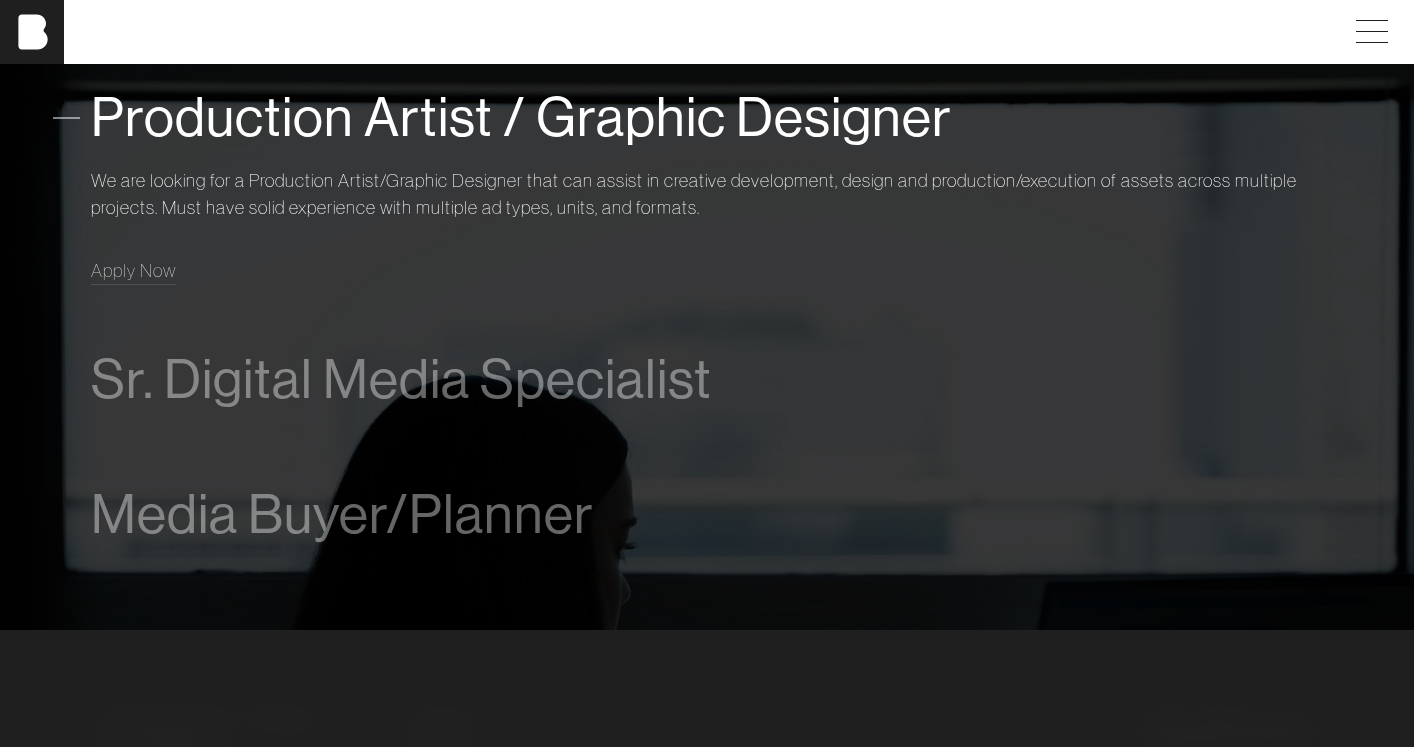 scroll, scrollTop: 1436, scrollLeft: 0, axis: vertical 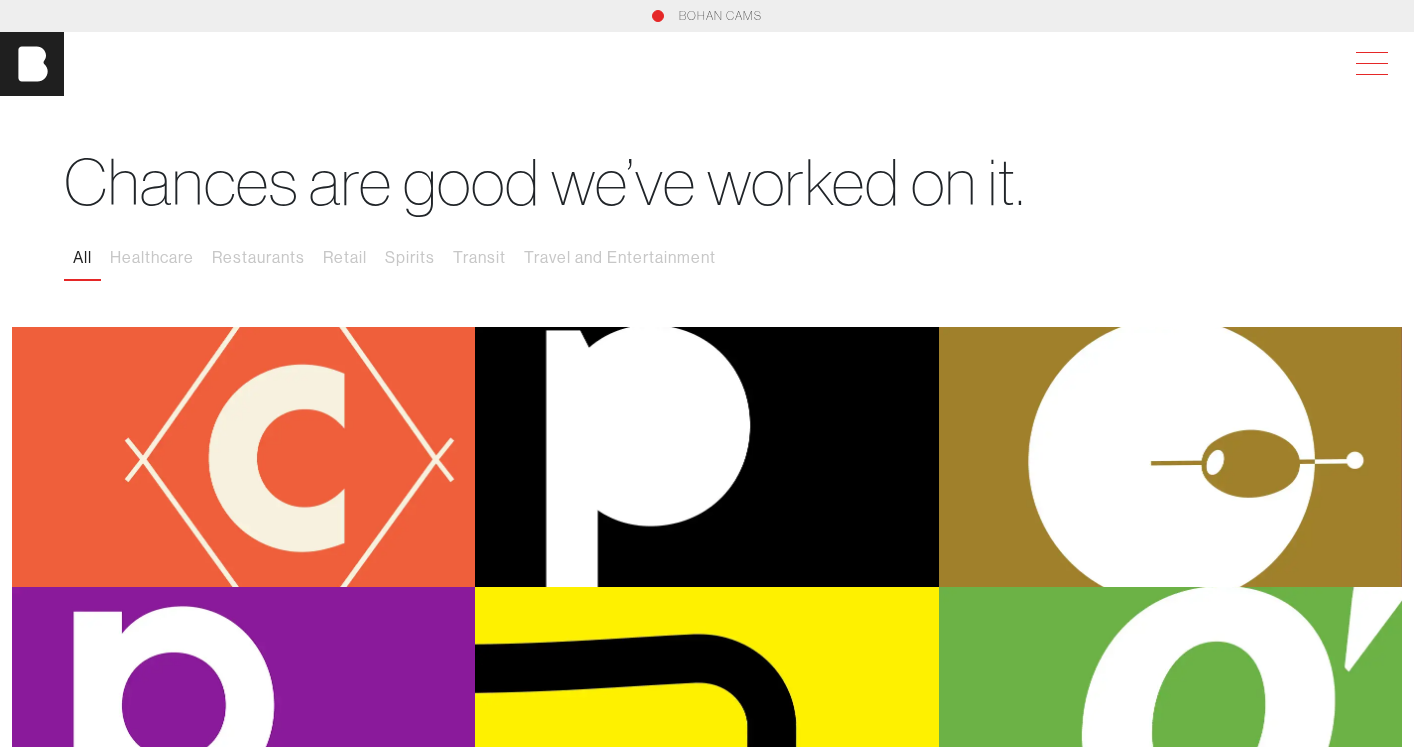 click at bounding box center (1368, 64) 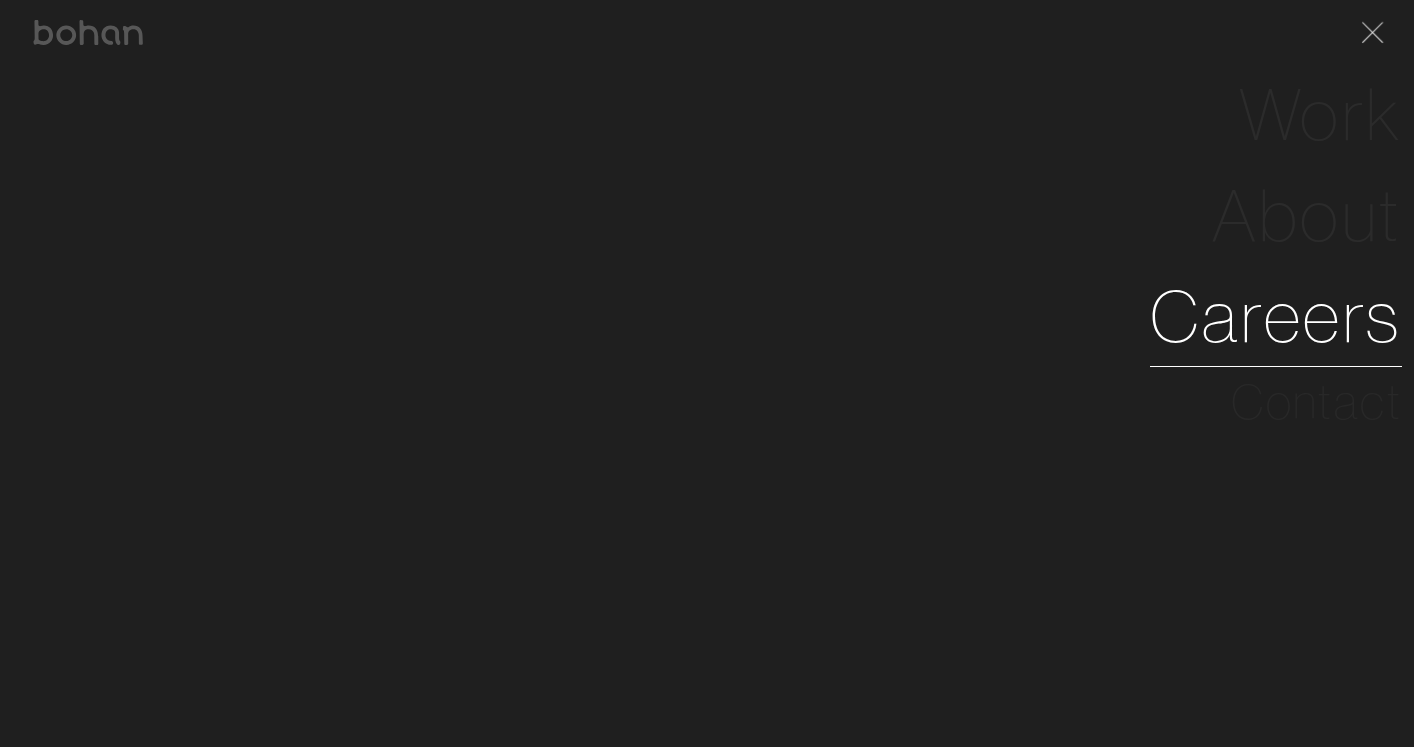 click on "Careers" at bounding box center (1276, 316) 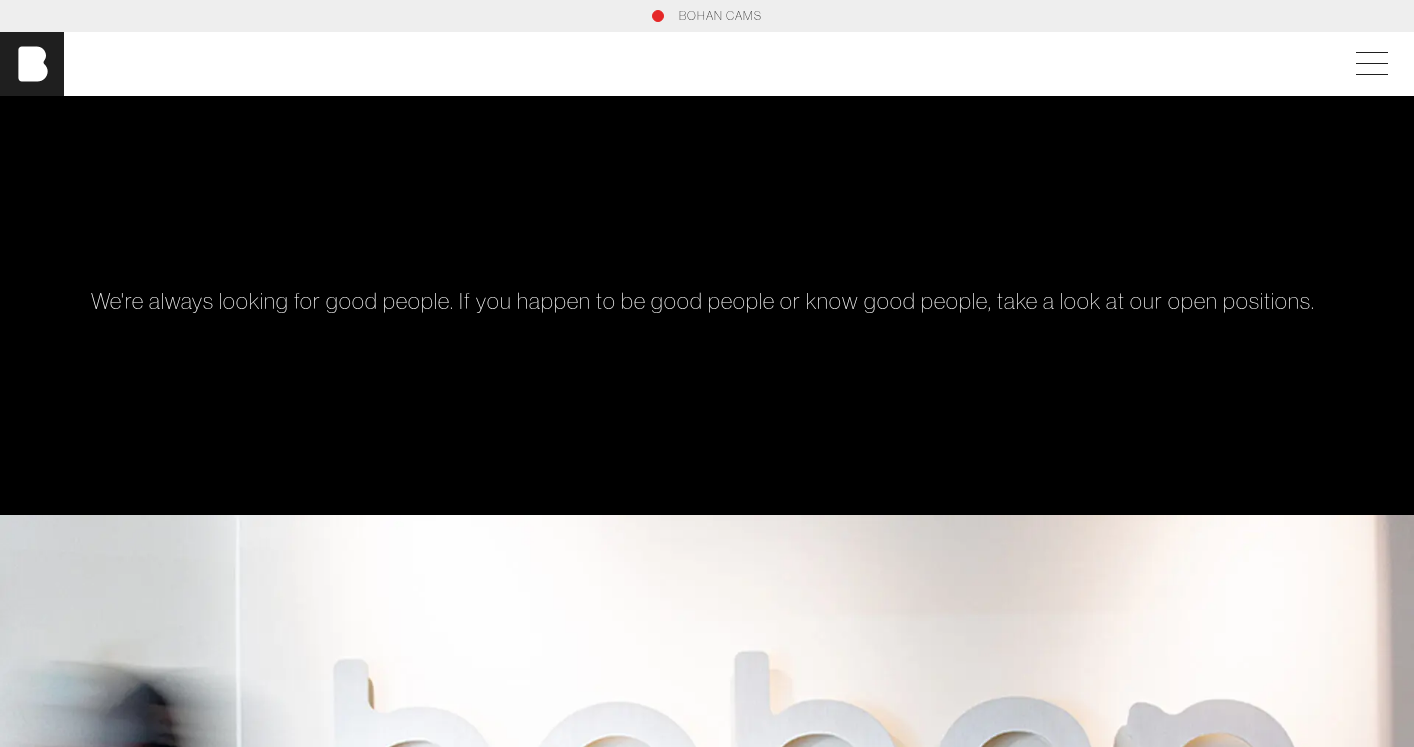 click on "BOHAN CAMS" at bounding box center [720, 16] 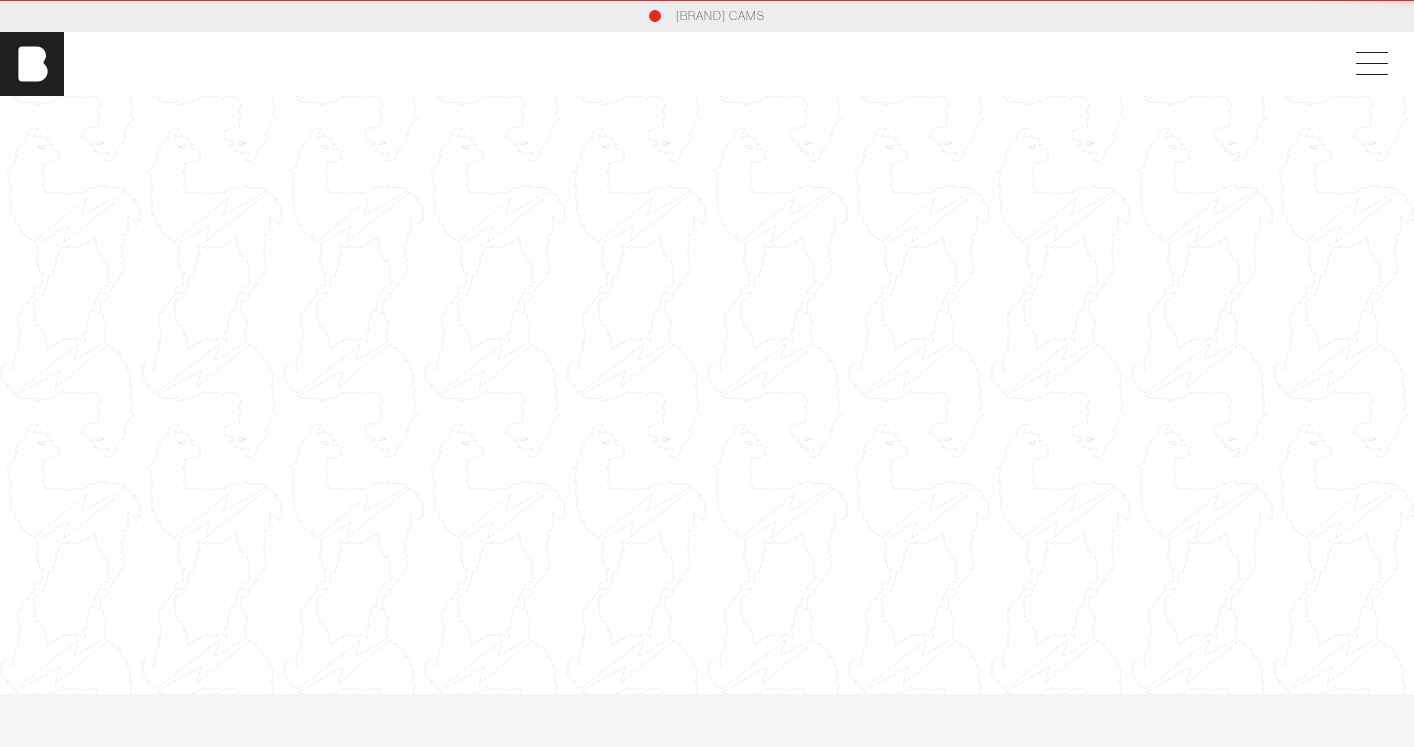 scroll, scrollTop: 0, scrollLeft: 0, axis: both 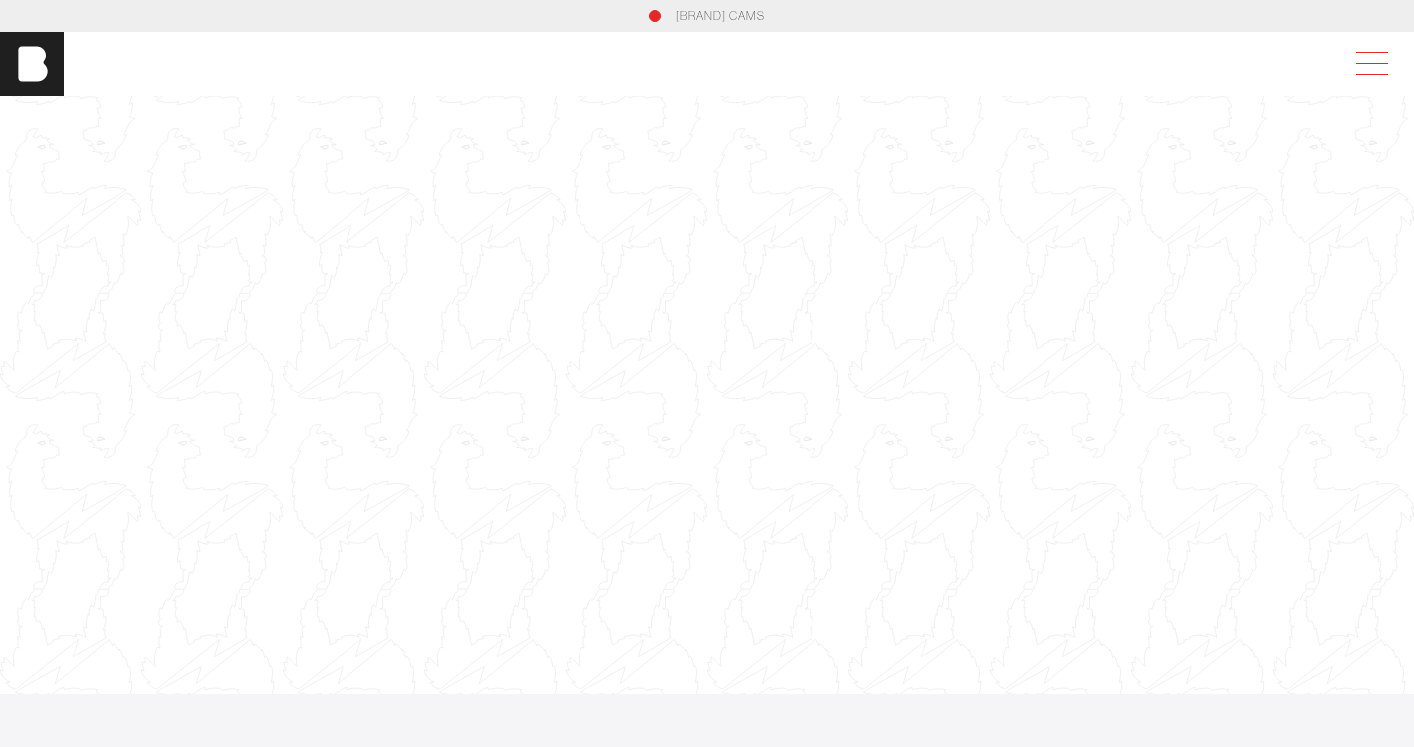 click at bounding box center [1368, 64] 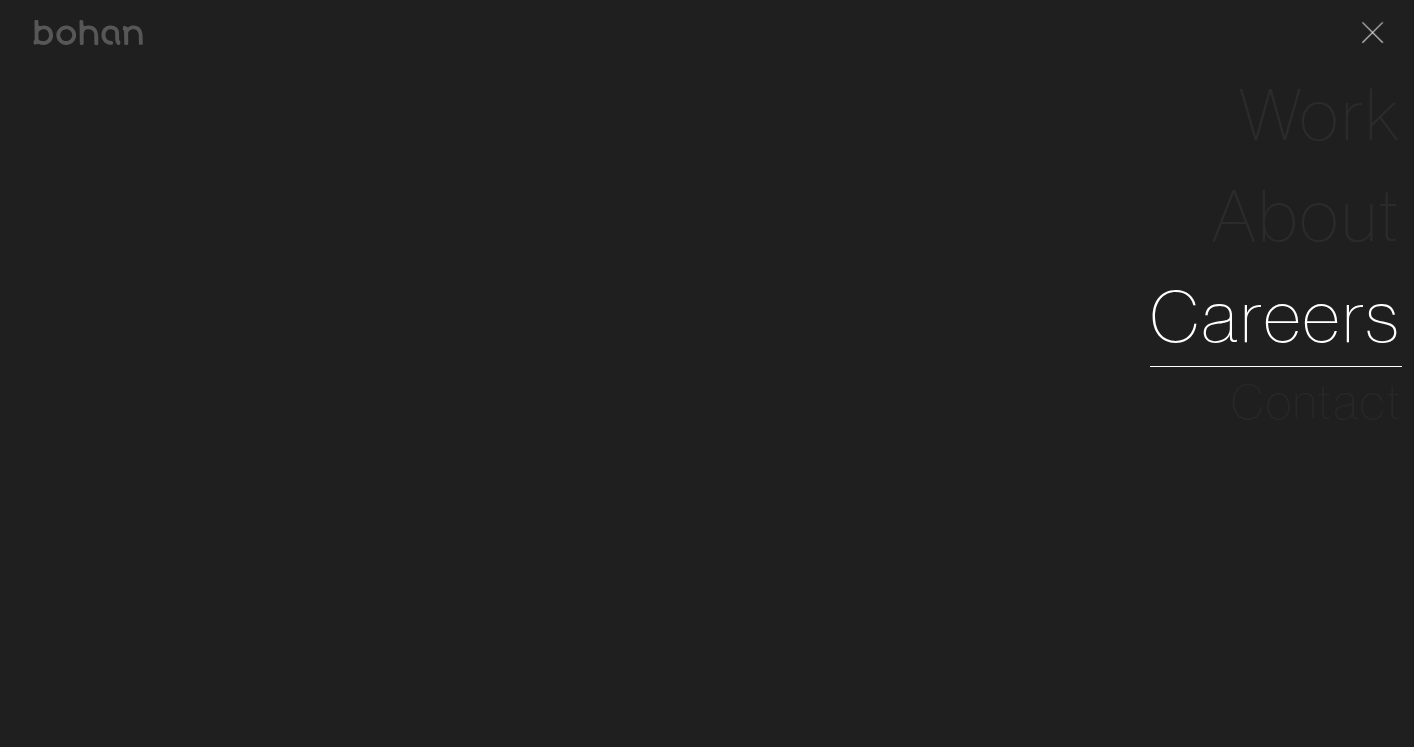 click on "Careers" at bounding box center [1276, 316] 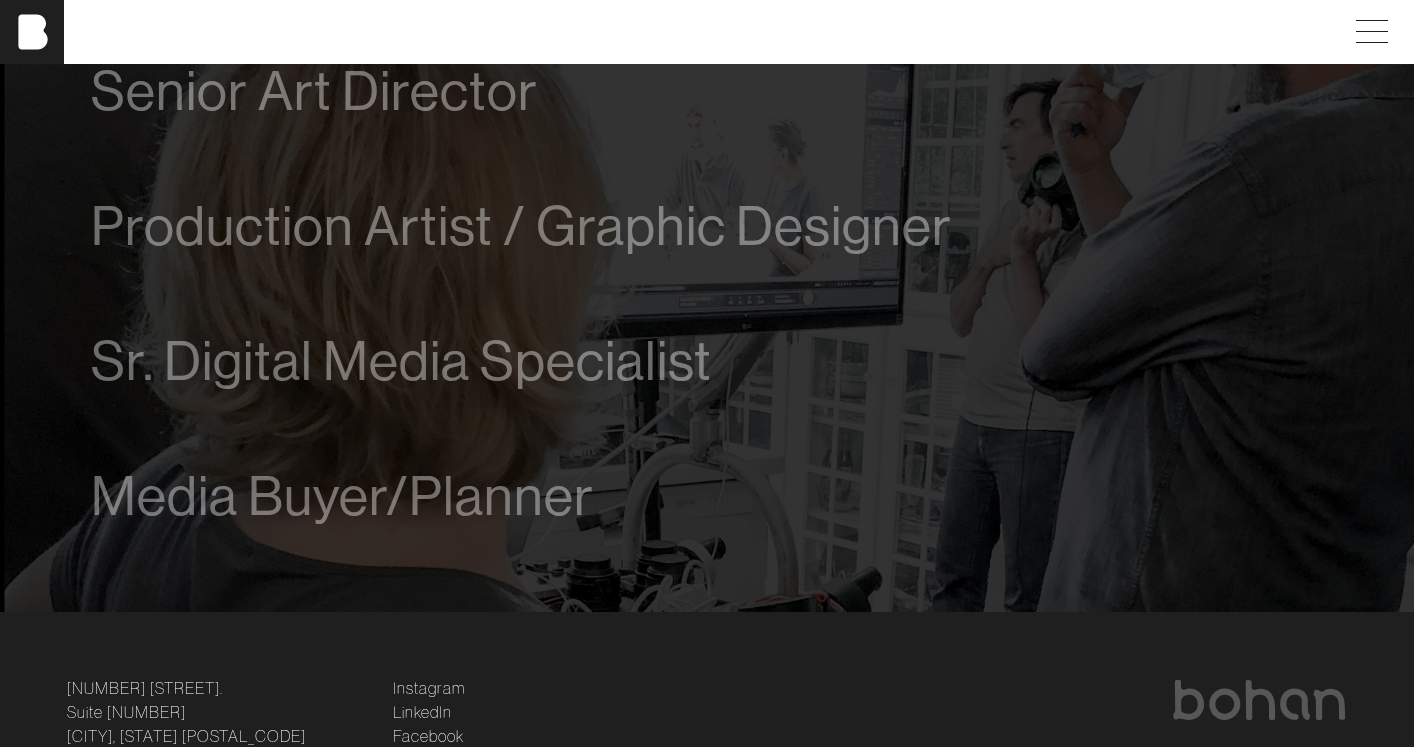 scroll, scrollTop: 1332, scrollLeft: 0, axis: vertical 